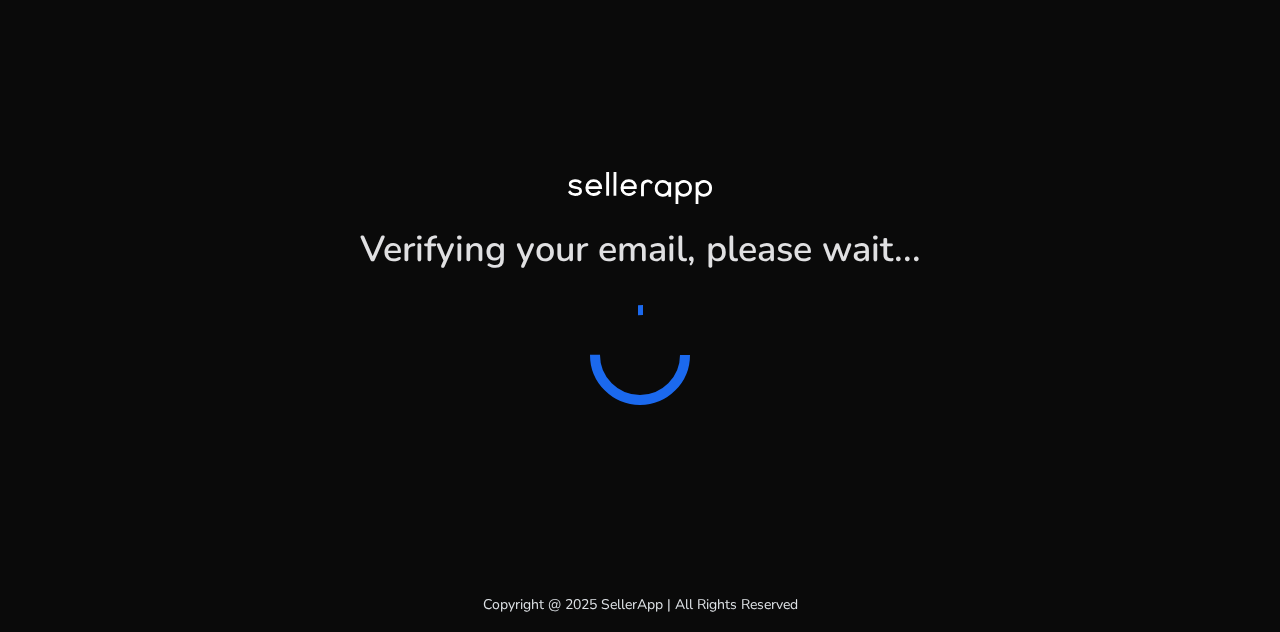 scroll, scrollTop: 0, scrollLeft: 0, axis: both 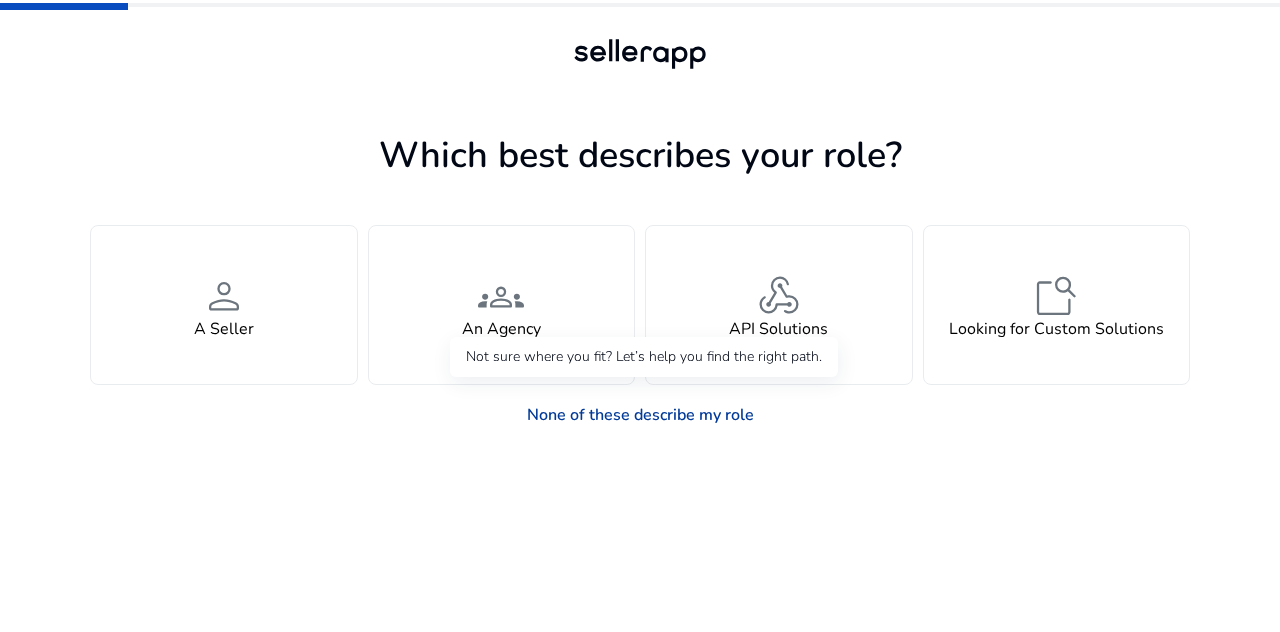 click on "None of these describe my role" 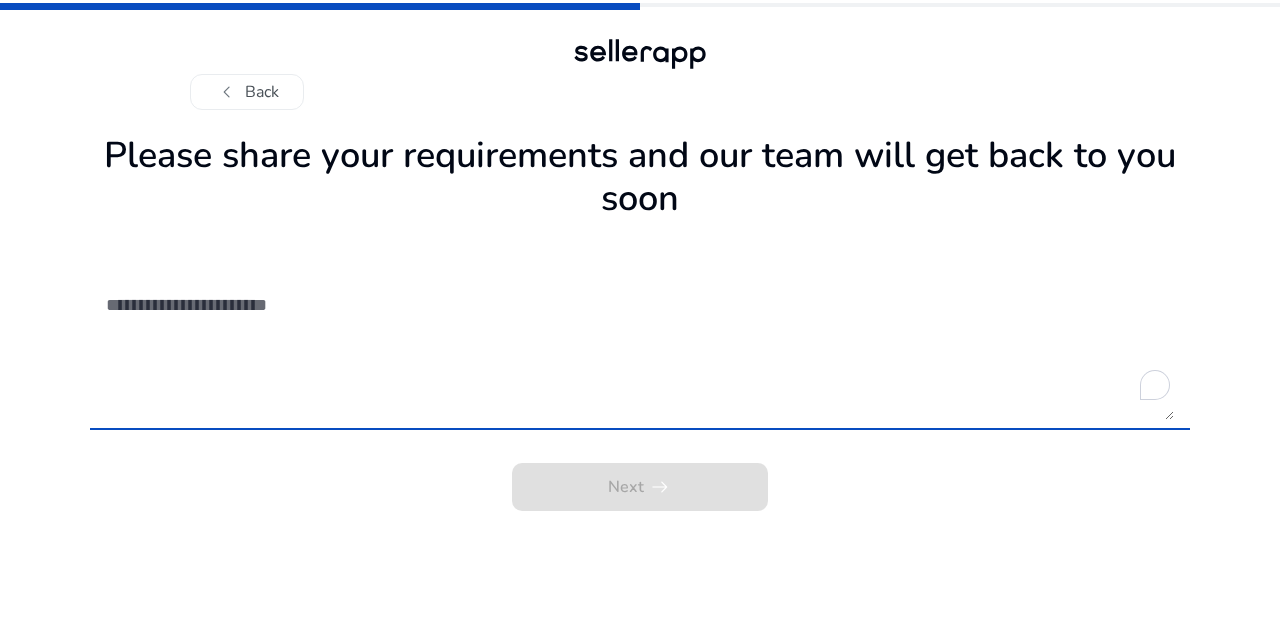 click at bounding box center (640, 349) 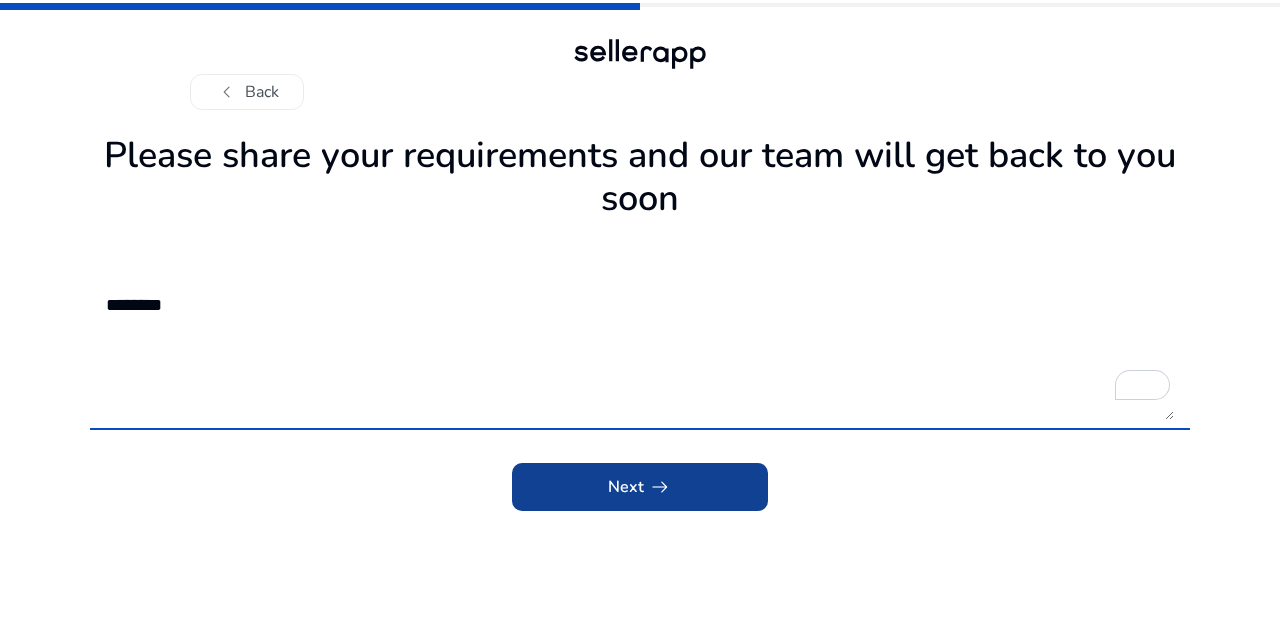type on "********" 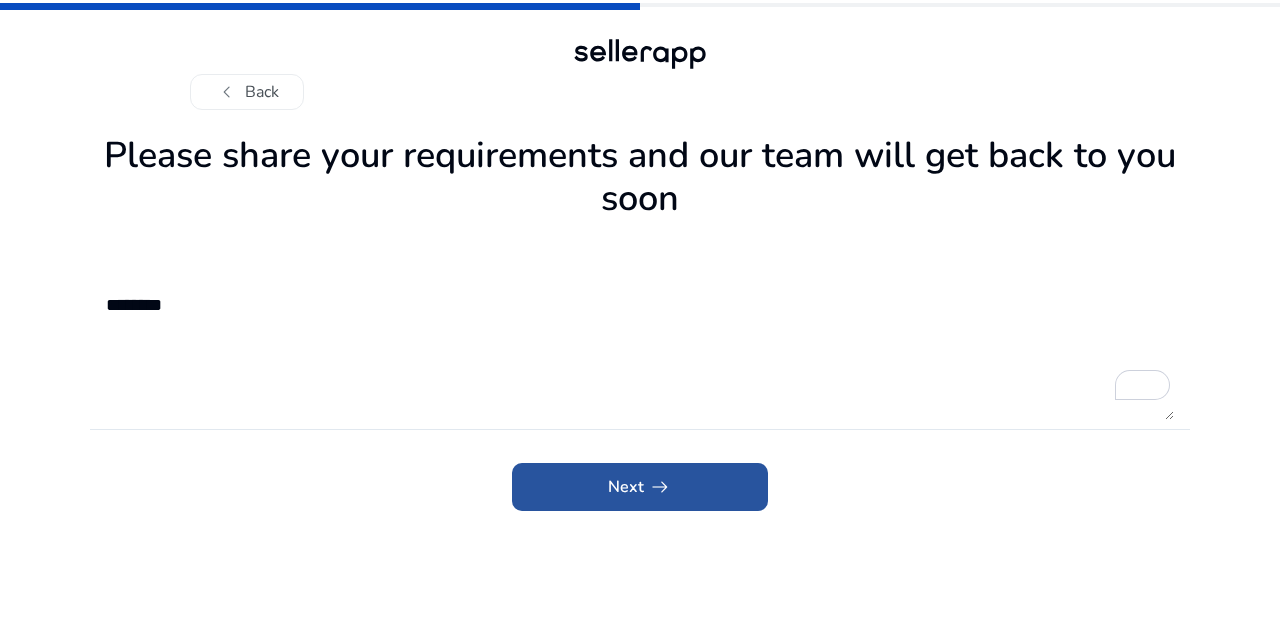 click on "Next   arrow_right_alt" 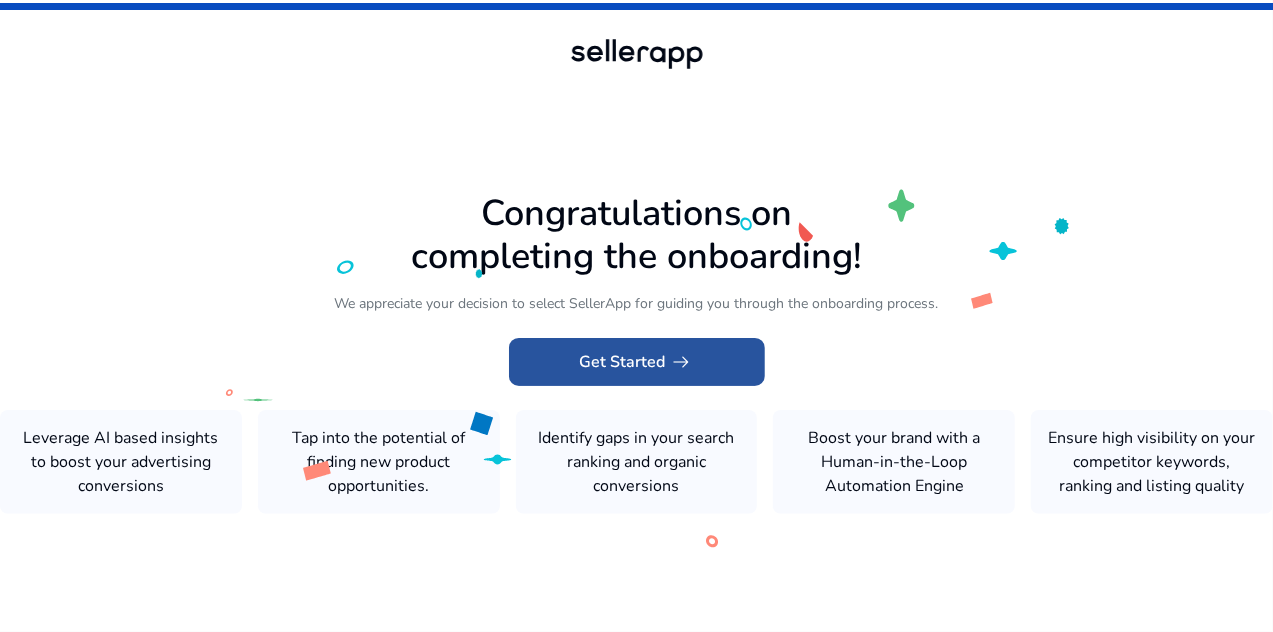 click on "arrow_right_alt" 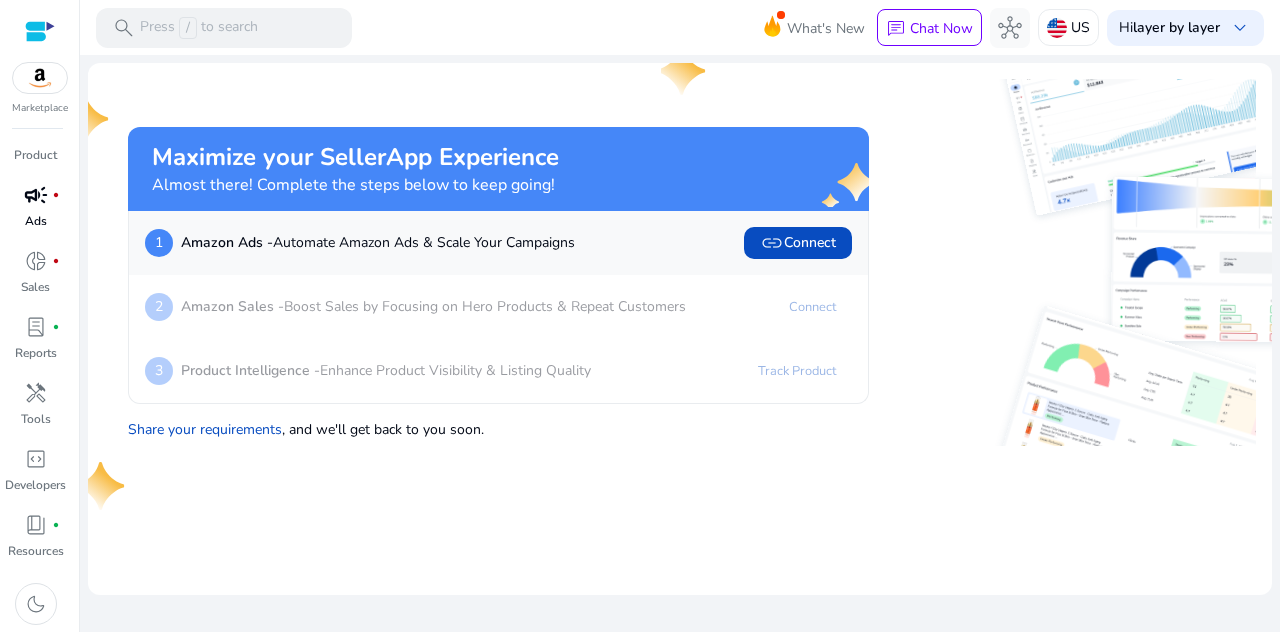 scroll, scrollTop: 0, scrollLeft: 0, axis: both 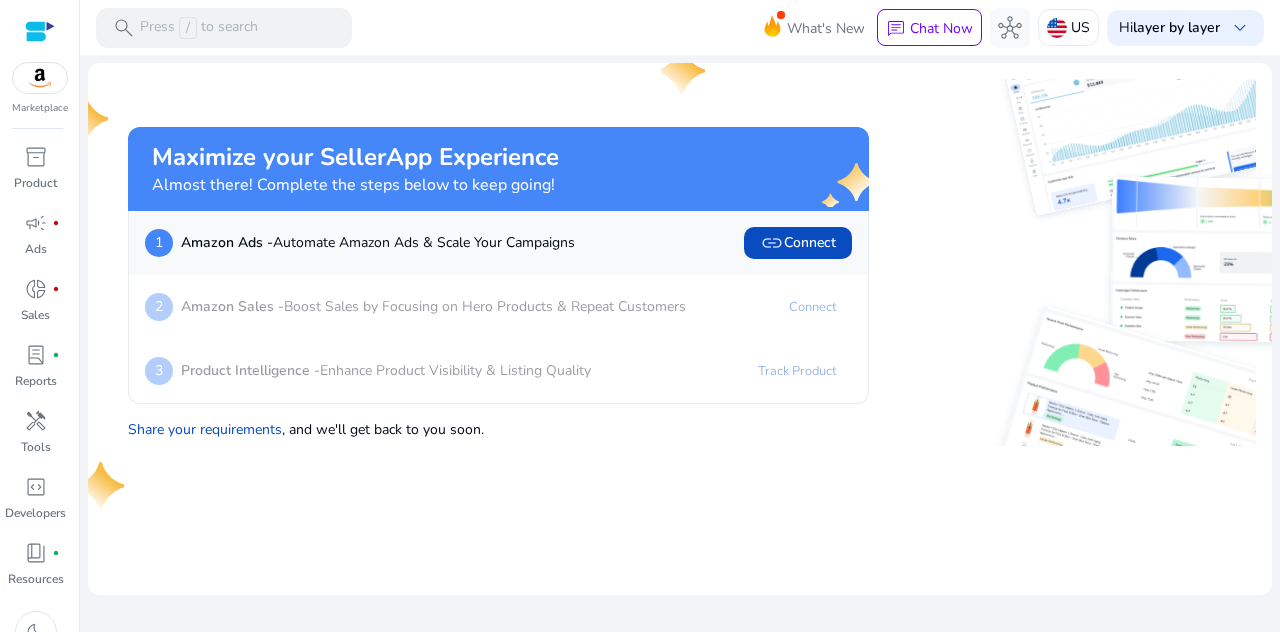click at bounding box center [40, 31] 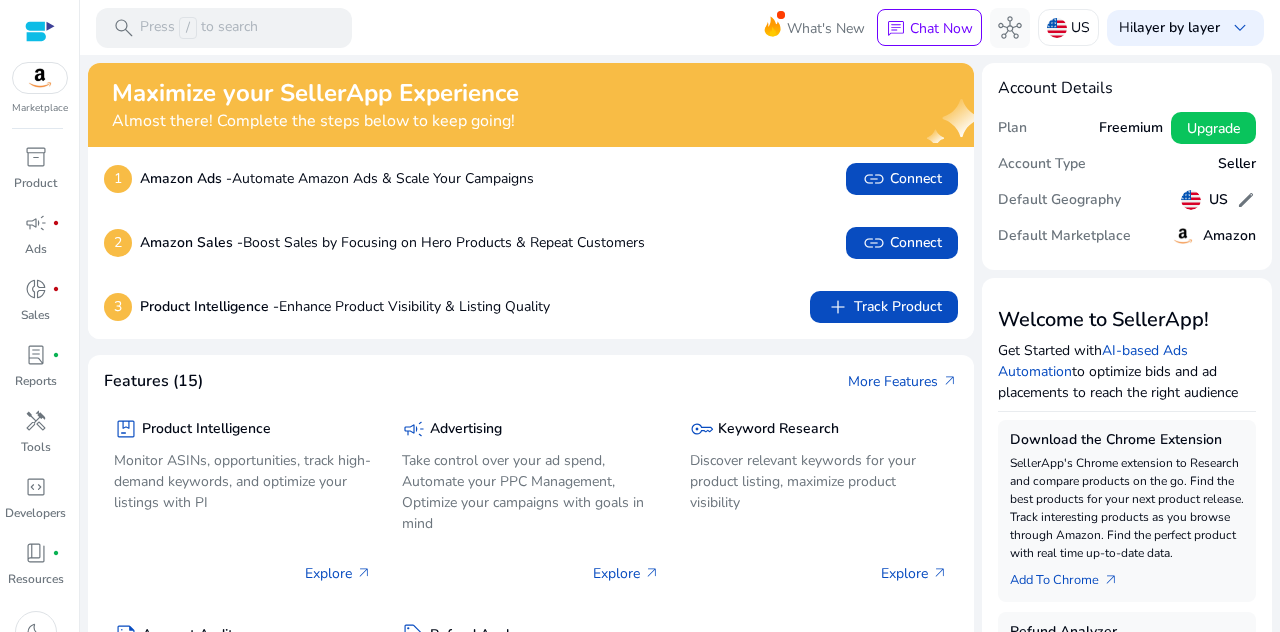 click at bounding box center [40, 31] 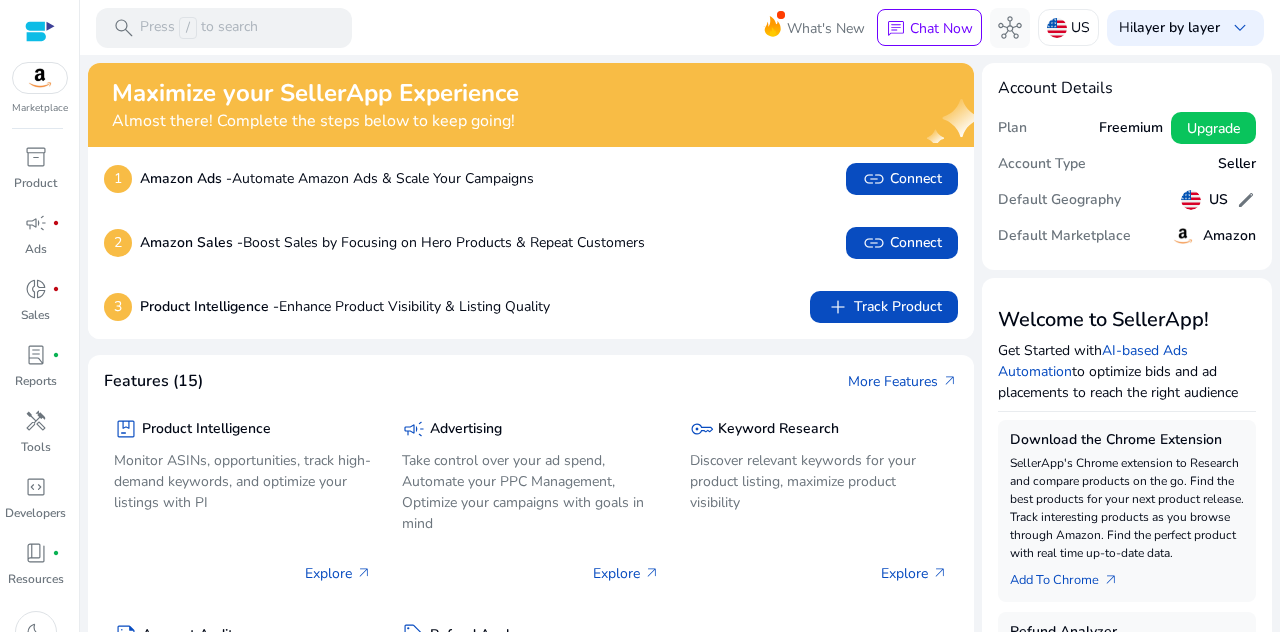 scroll, scrollTop: 0, scrollLeft: 0, axis: both 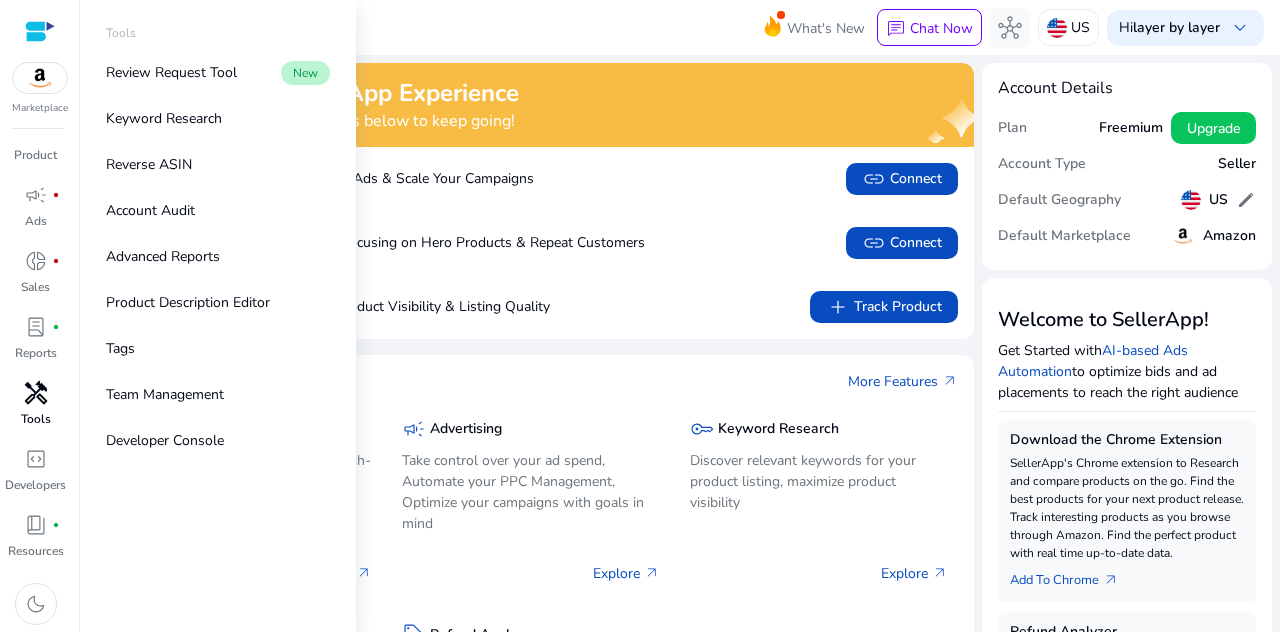 click on "handyman" at bounding box center (36, 393) 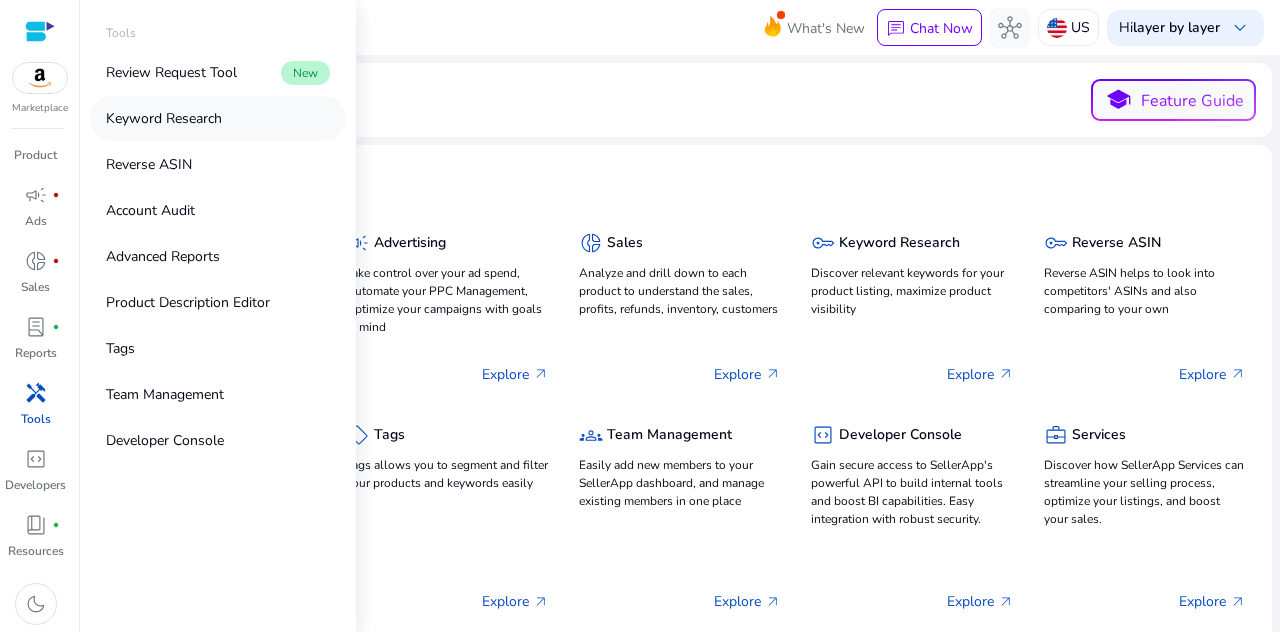 click on "Keyword Research" at bounding box center (164, 118) 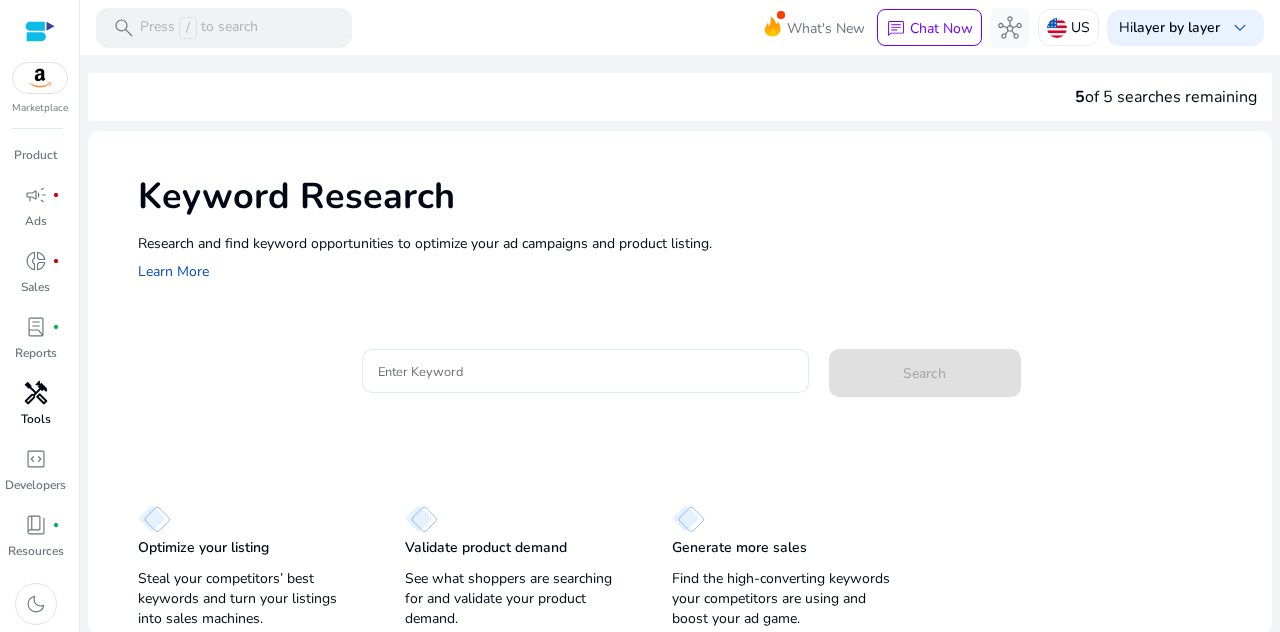 click on "Keyword Research" 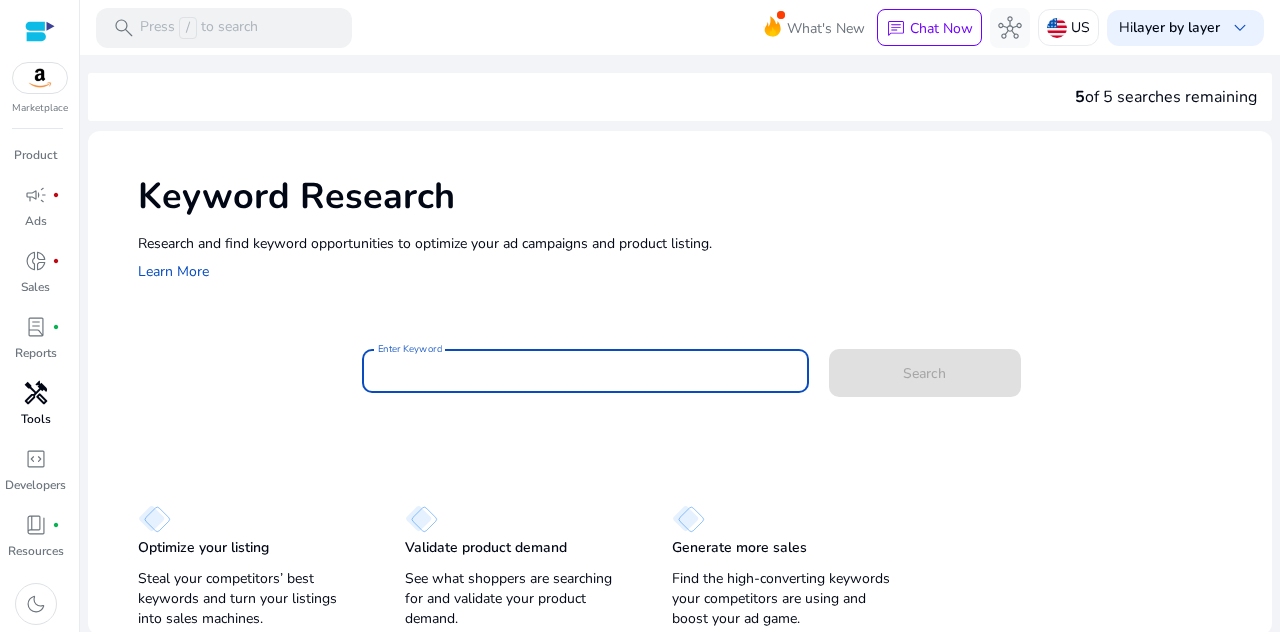 click on "Enter Keyword" at bounding box center [585, 371] 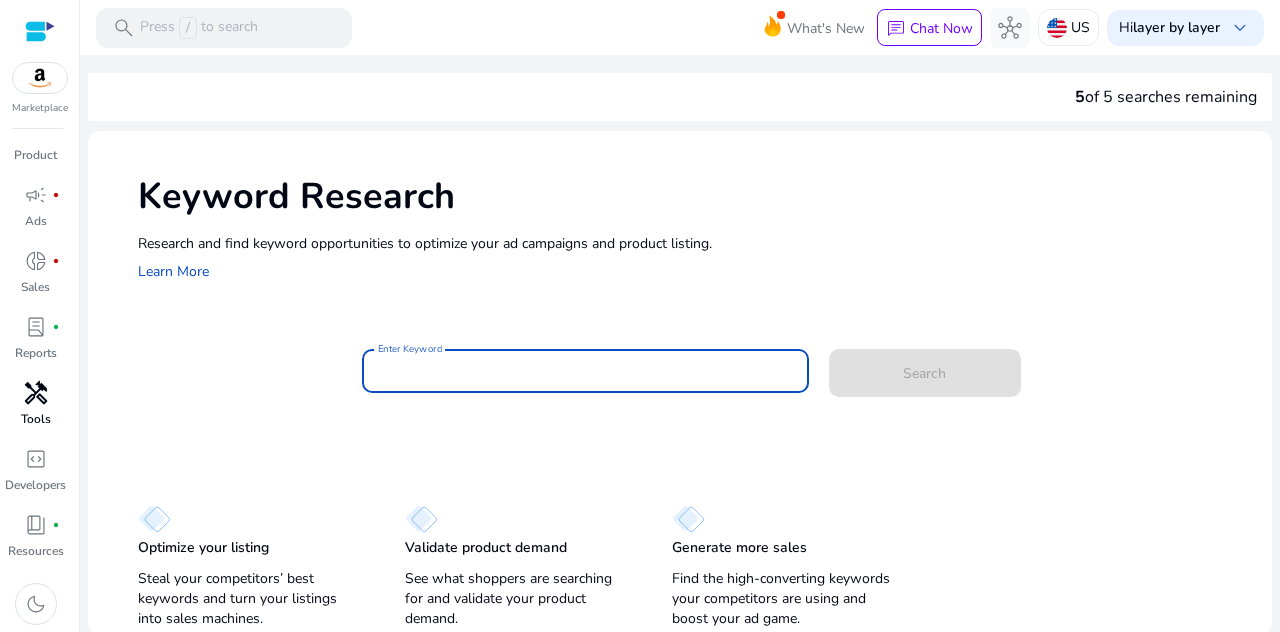 click on "Enter Keyword" at bounding box center [585, 371] 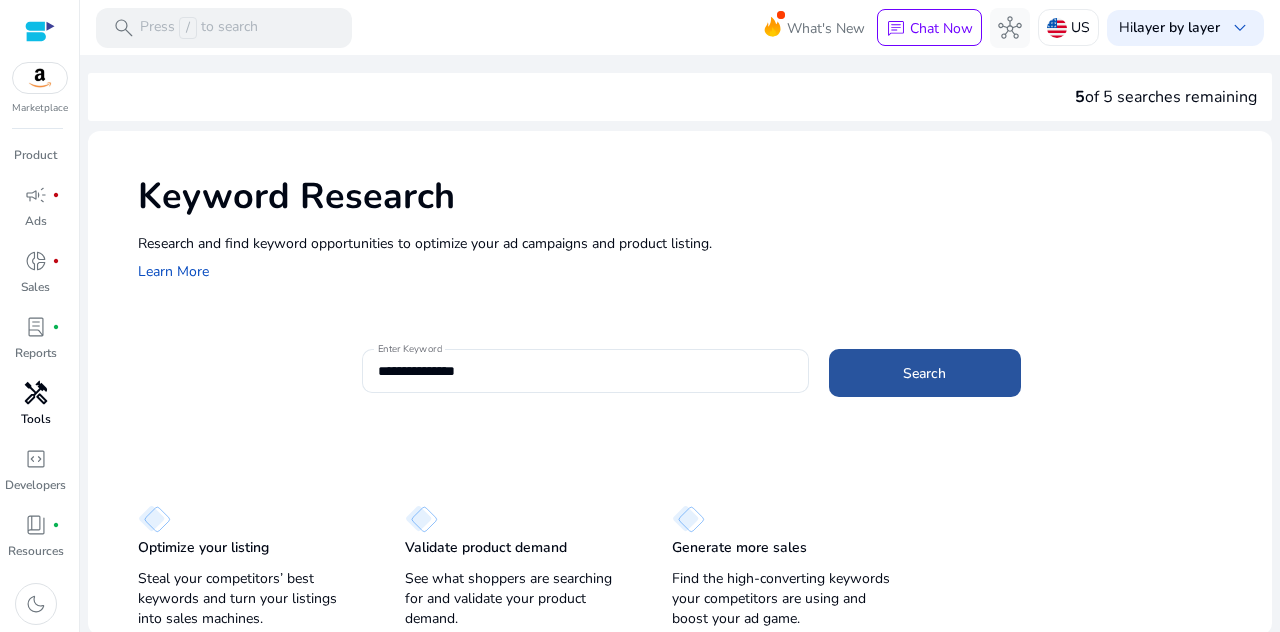 click 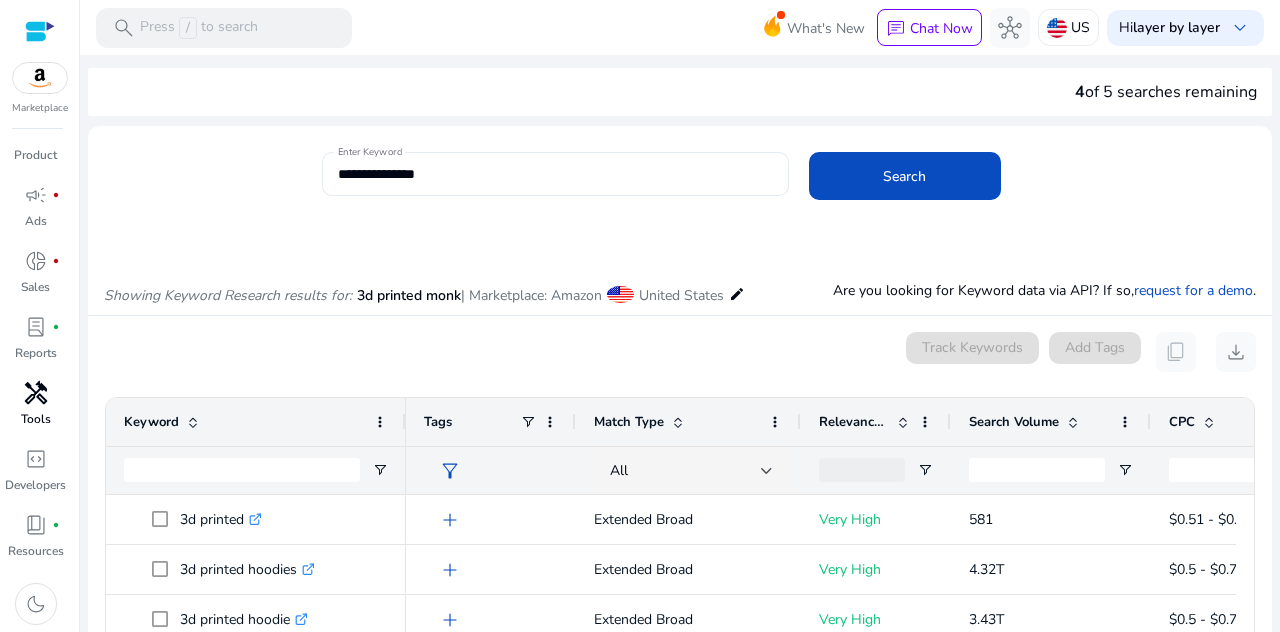scroll, scrollTop: 4, scrollLeft: 0, axis: vertical 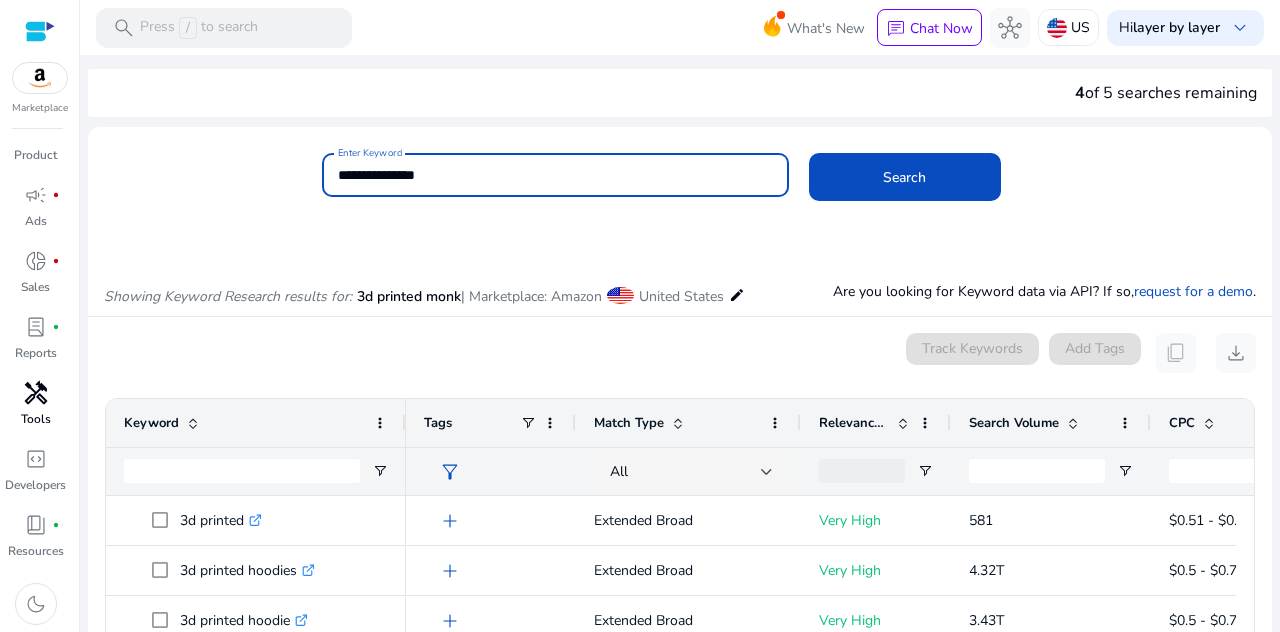 click on "**********" at bounding box center (555, 175) 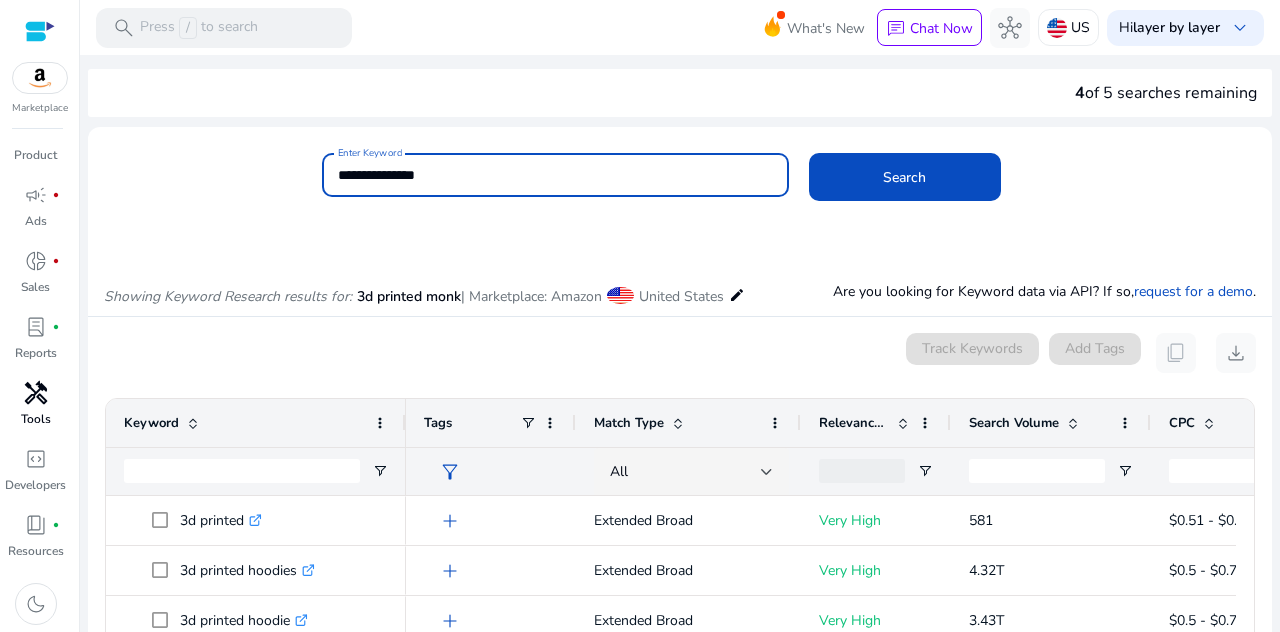 type on "*" 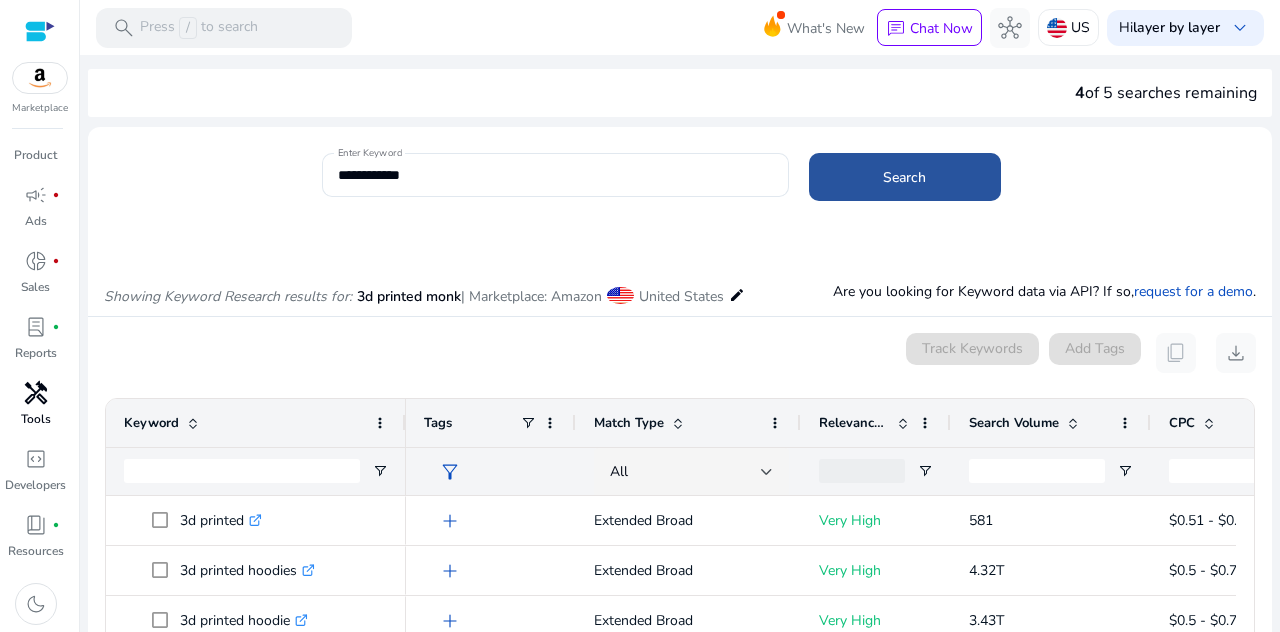 click 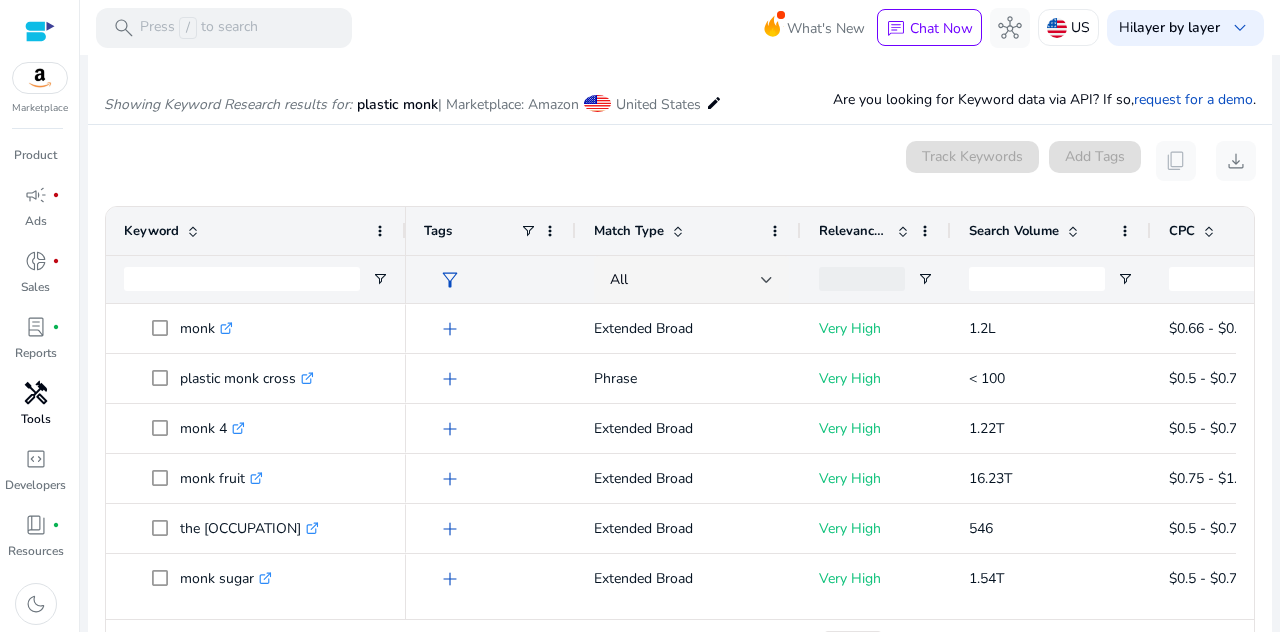 scroll, scrollTop: 0, scrollLeft: 0, axis: both 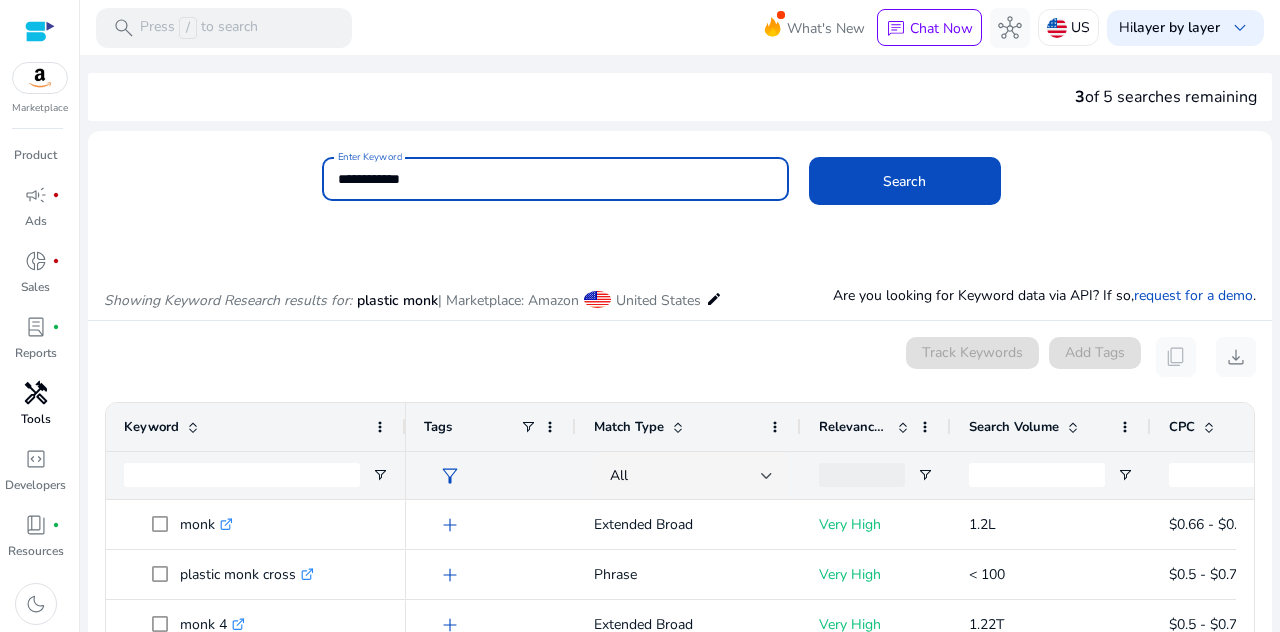 click on "**********" at bounding box center [555, 179] 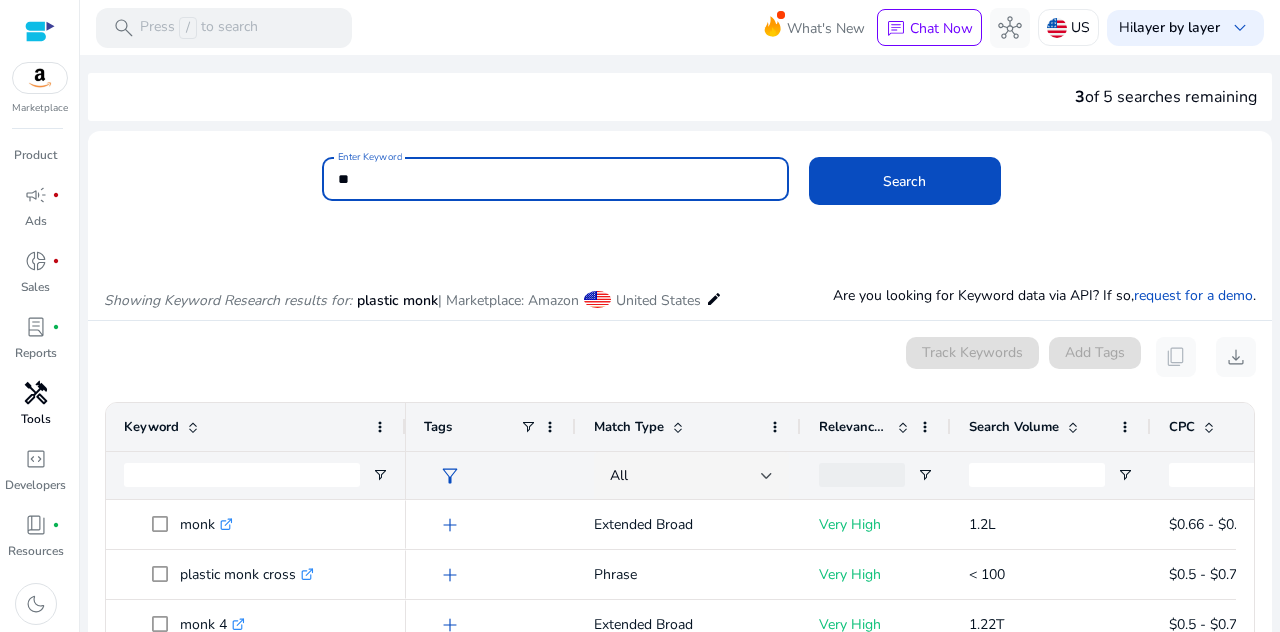 type on "*" 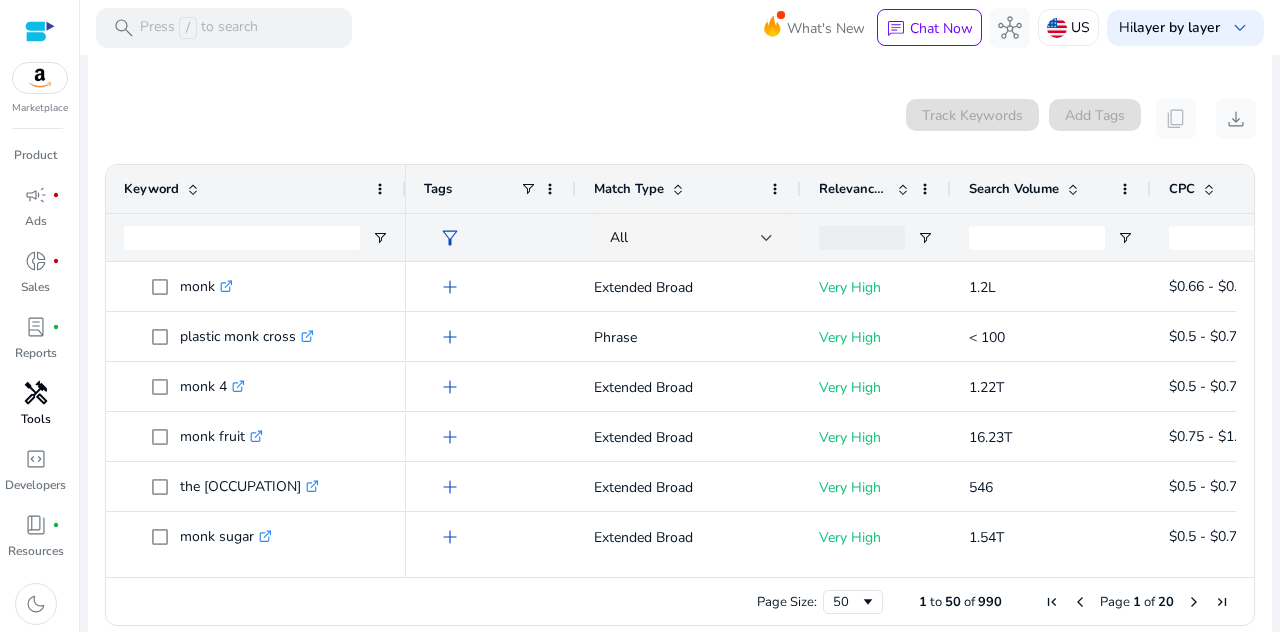 scroll, scrollTop: 175, scrollLeft: 0, axis: vertical 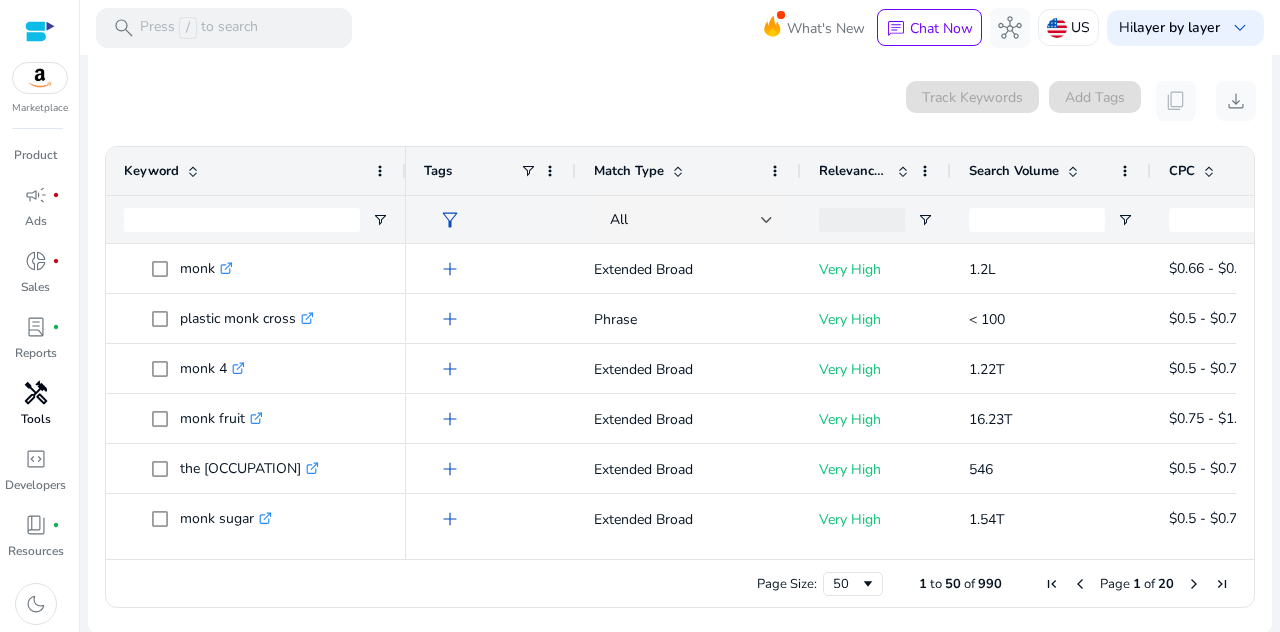 type 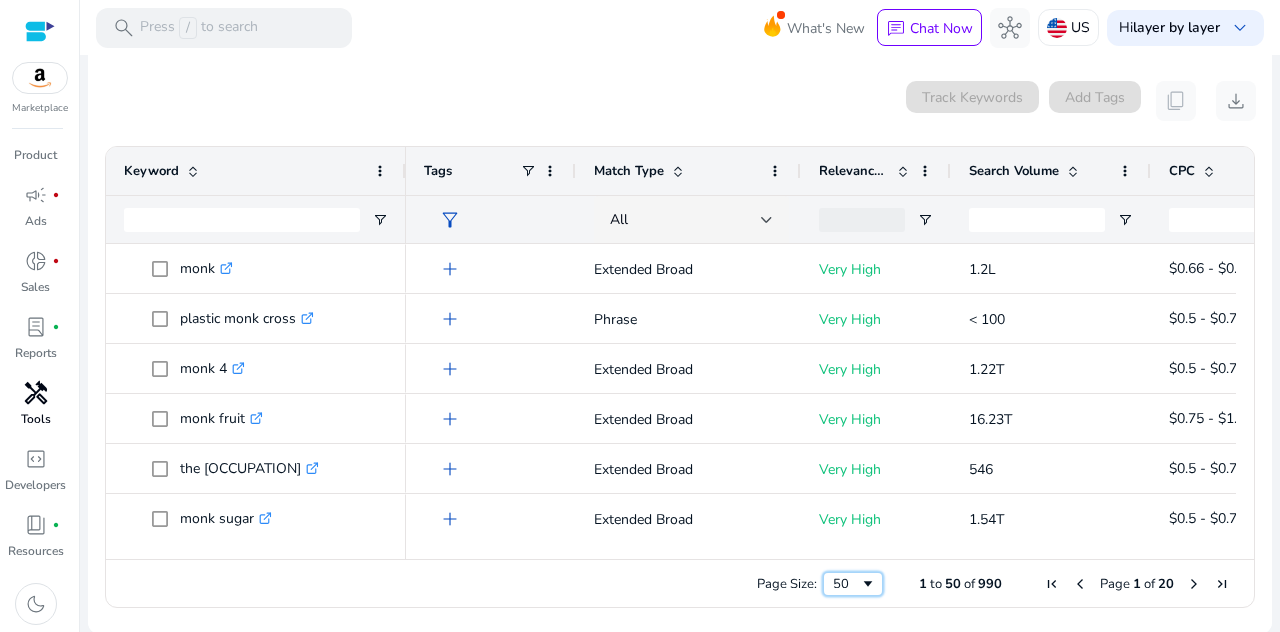 click at bounding box center (868, 584) 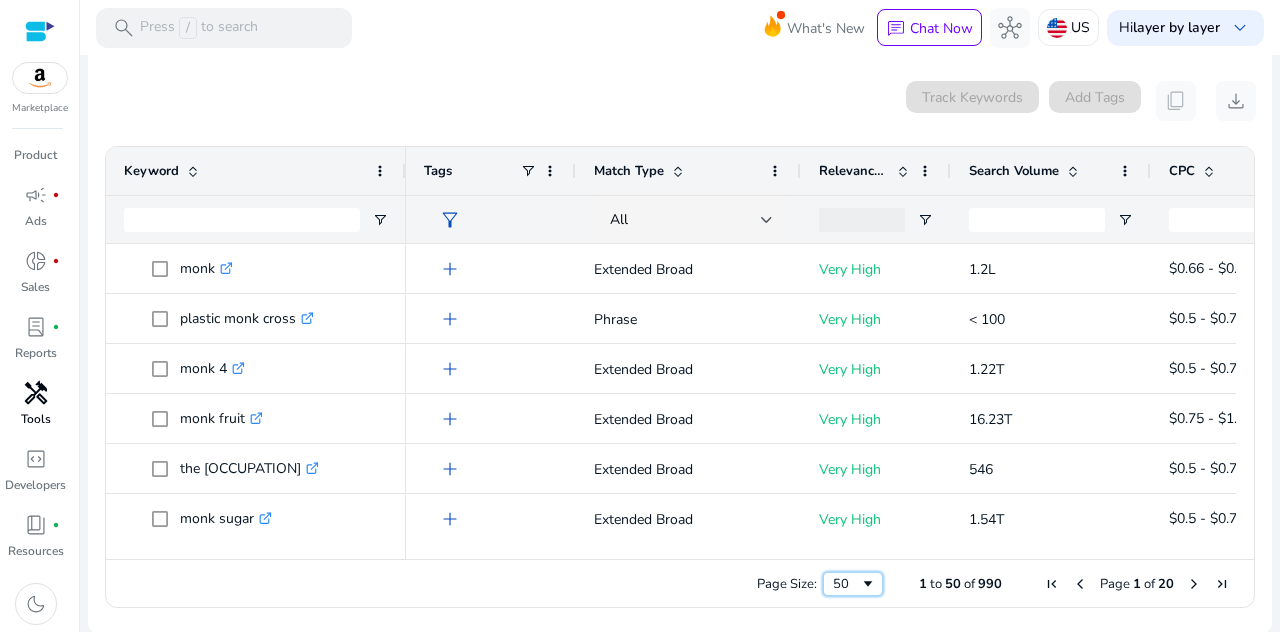click at bounding box center (868, 584) 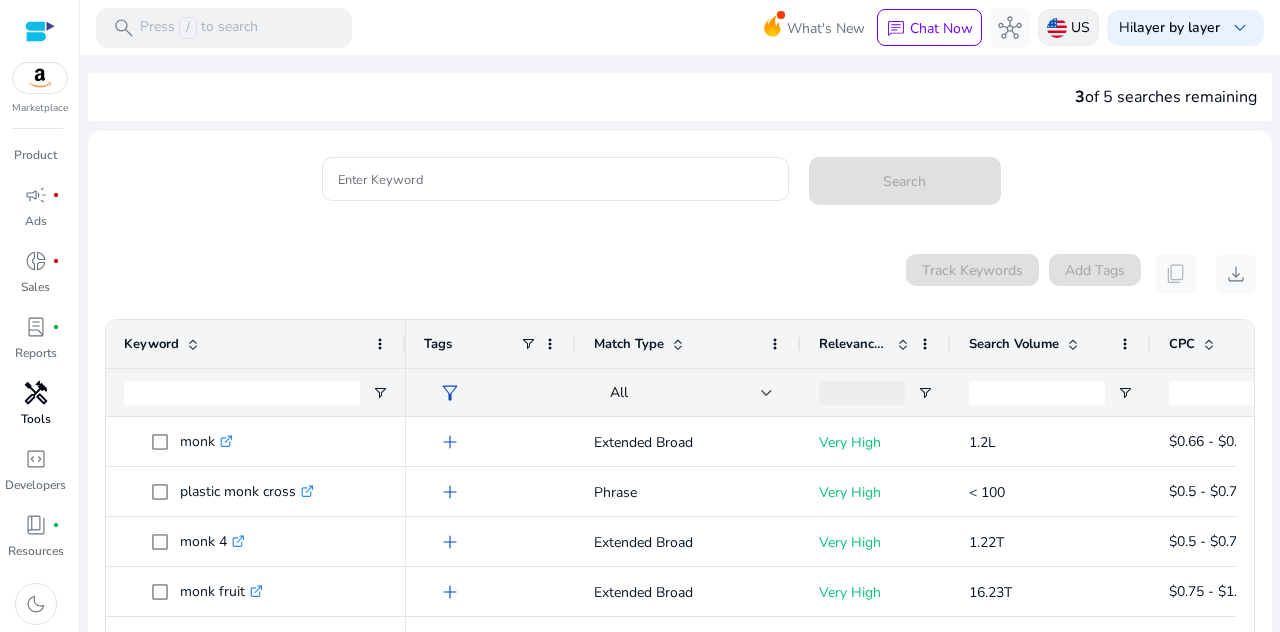 click at bounding box center (1057, 28) 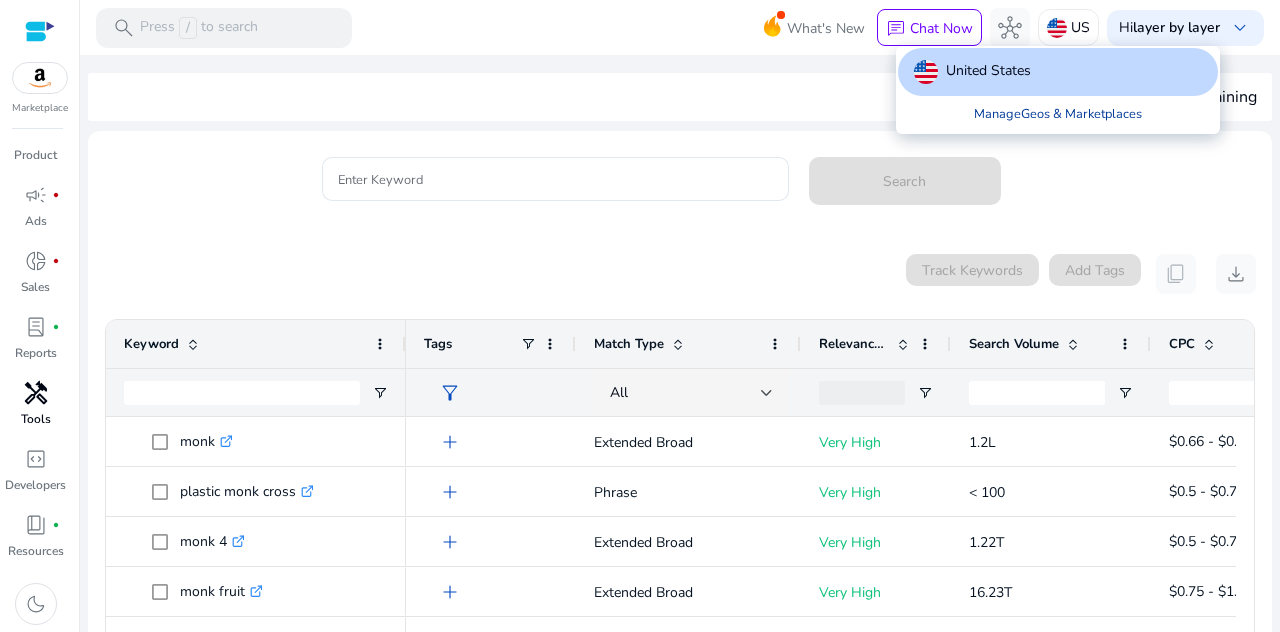 click on "Manage   Geos & Marketplaces" at bounding box center (1058, 114) 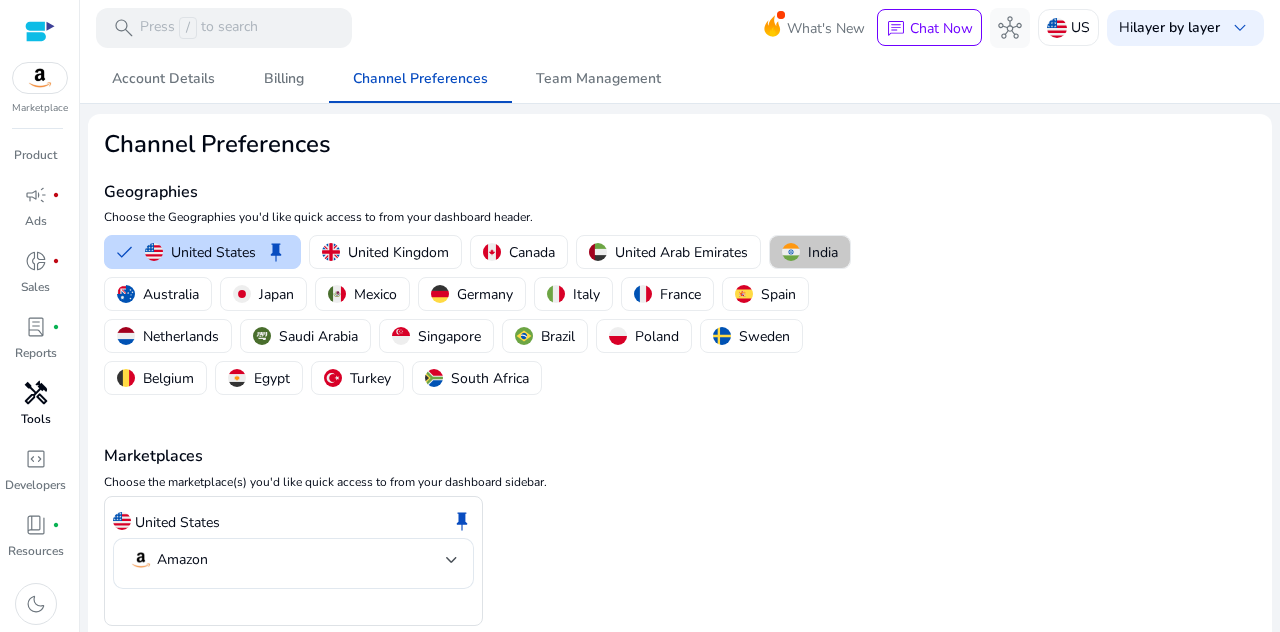 click on "India" at bounding box center (823, 252) 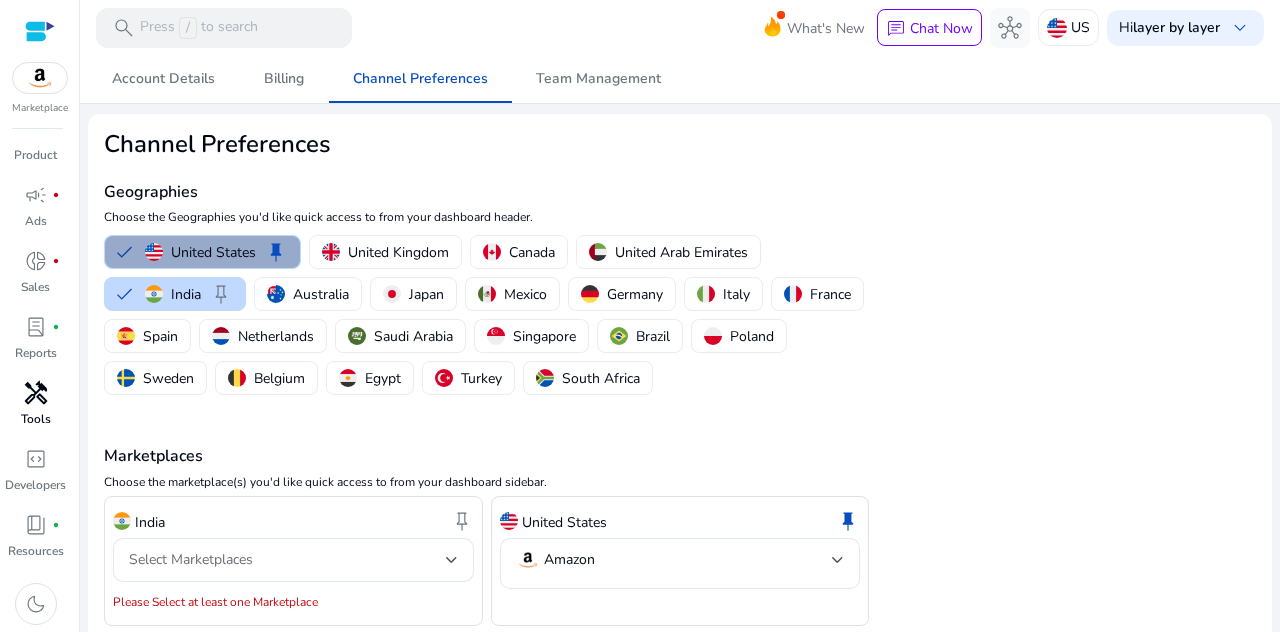 click on "United States" at bounding box center (213, 252) 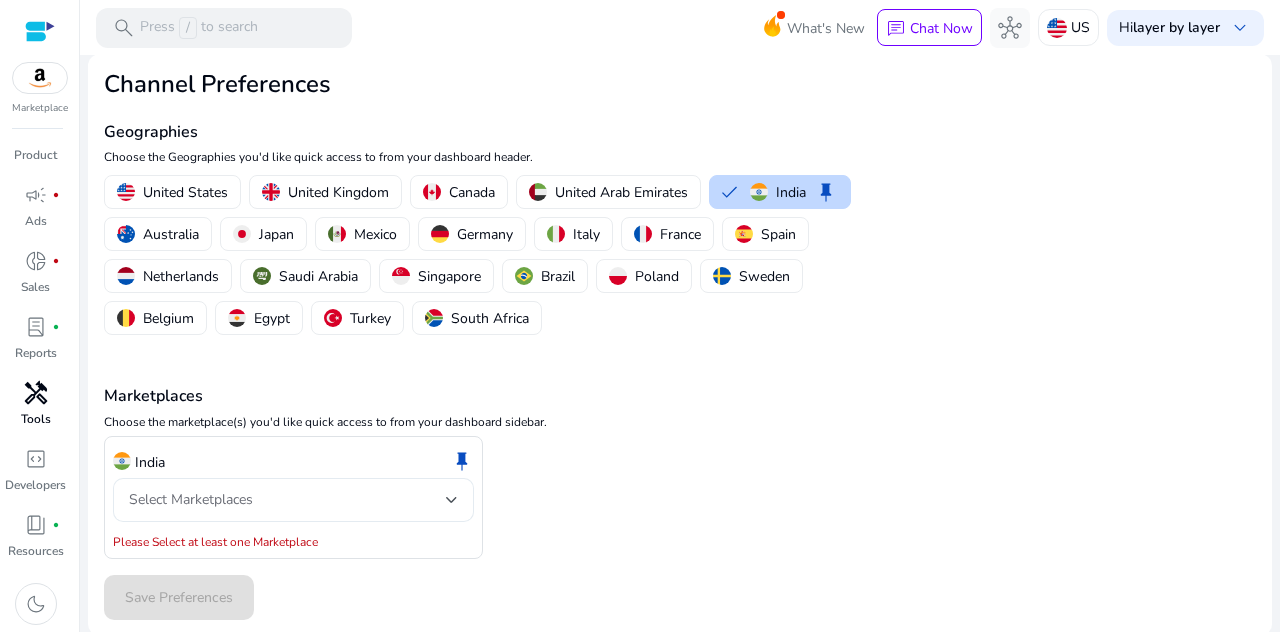 click on "Select Marketplaces" 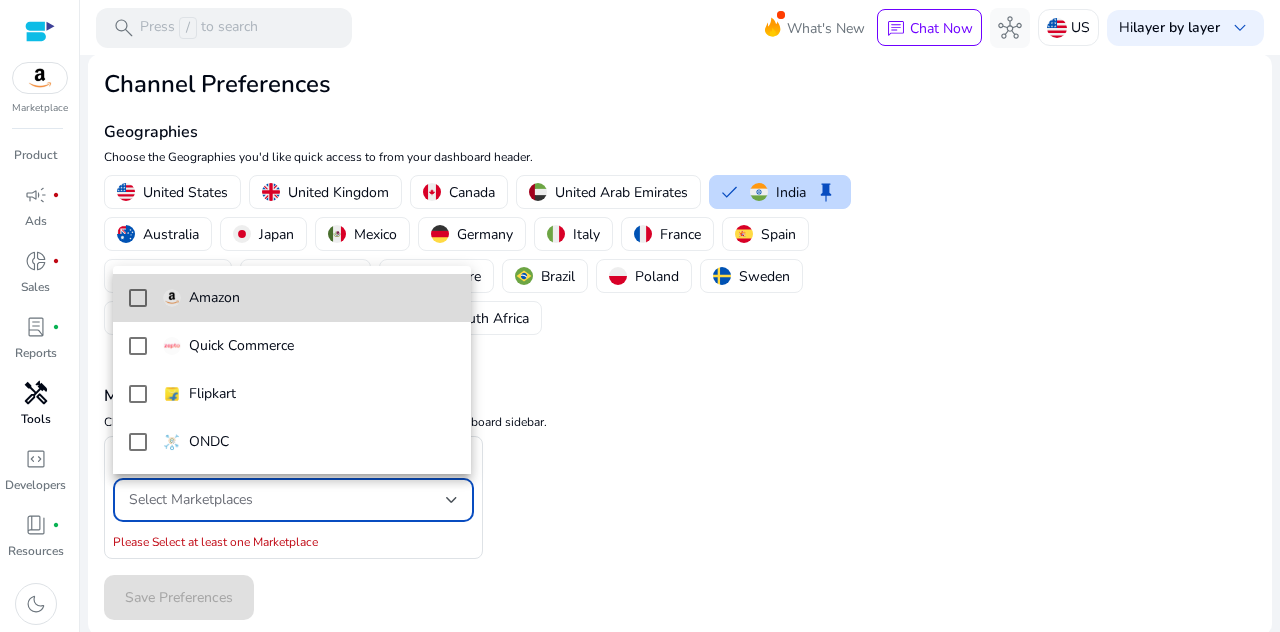 click on "Amazon" at bounding box center [309, 298] 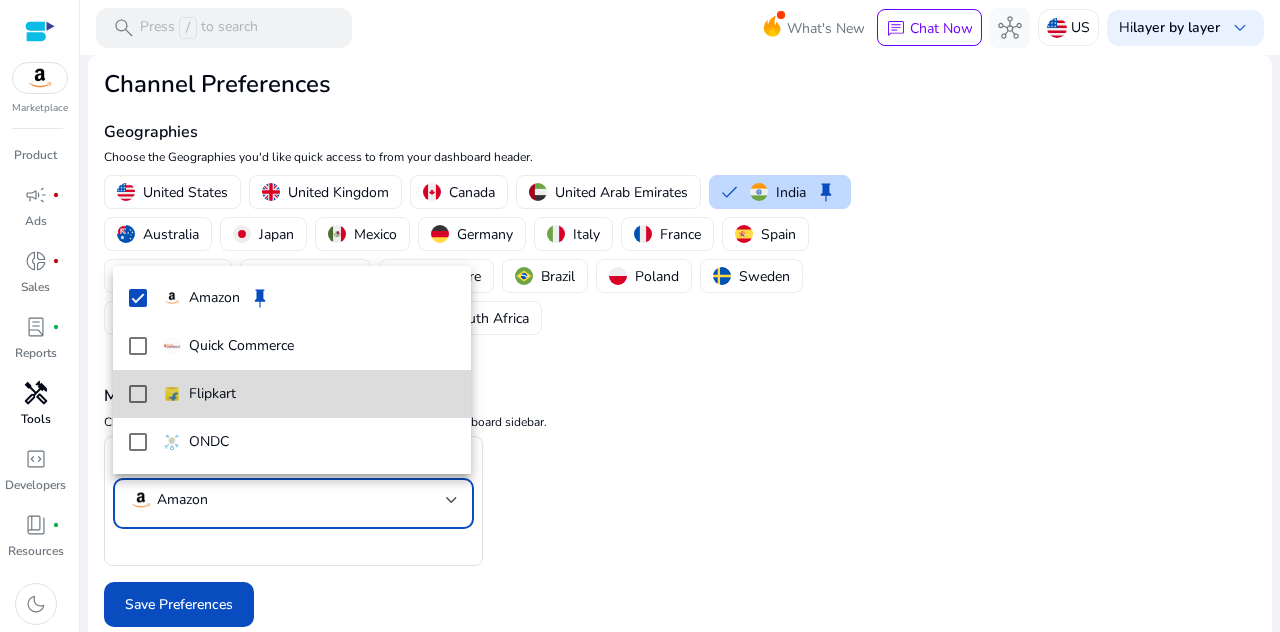 click at bounding box center (172, 394) 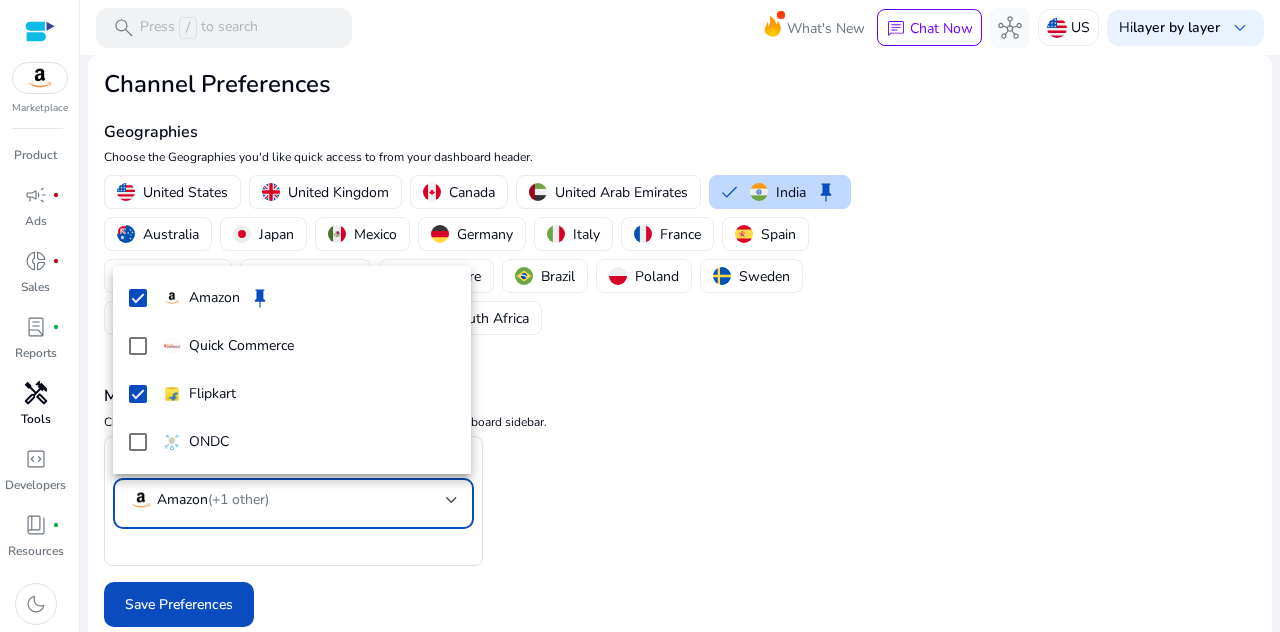 click at bounding box center [640, 316] 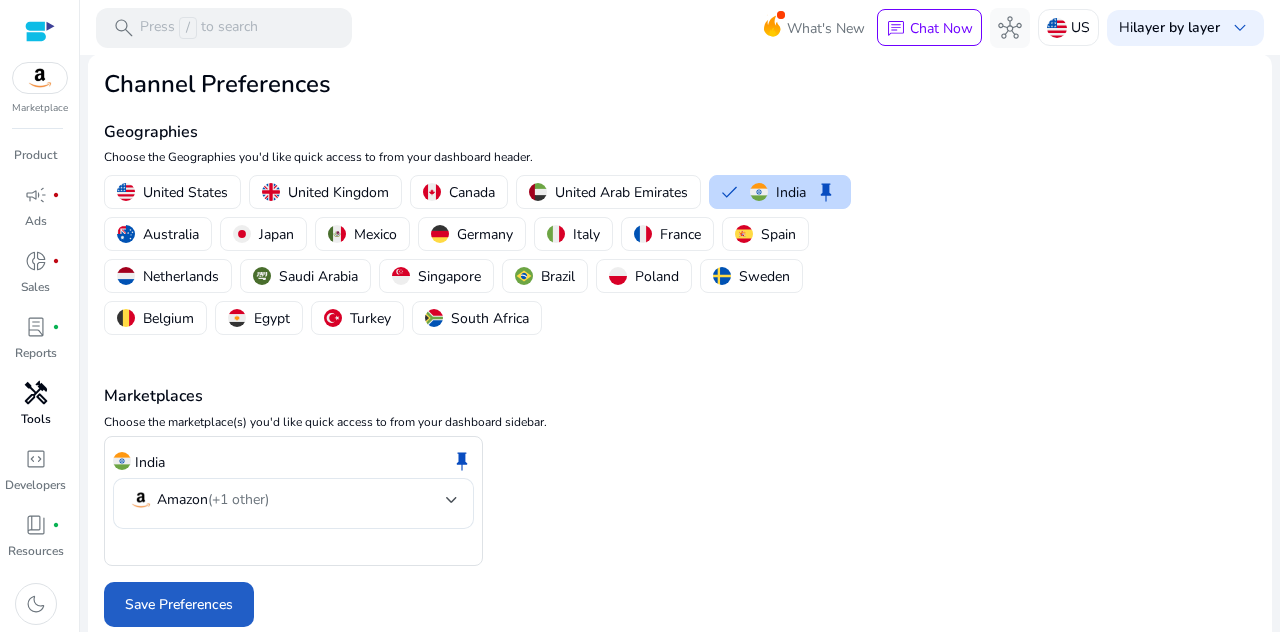 click on "Save Preferences" 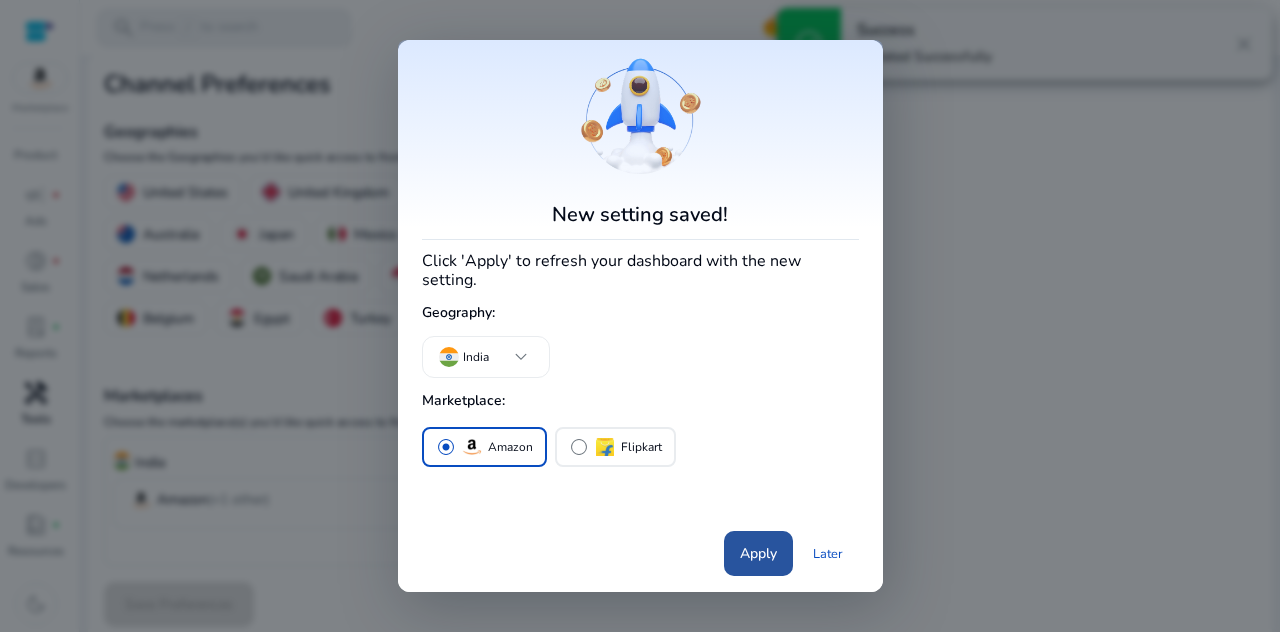 click on "Apply" at bounding box center [758, 553] 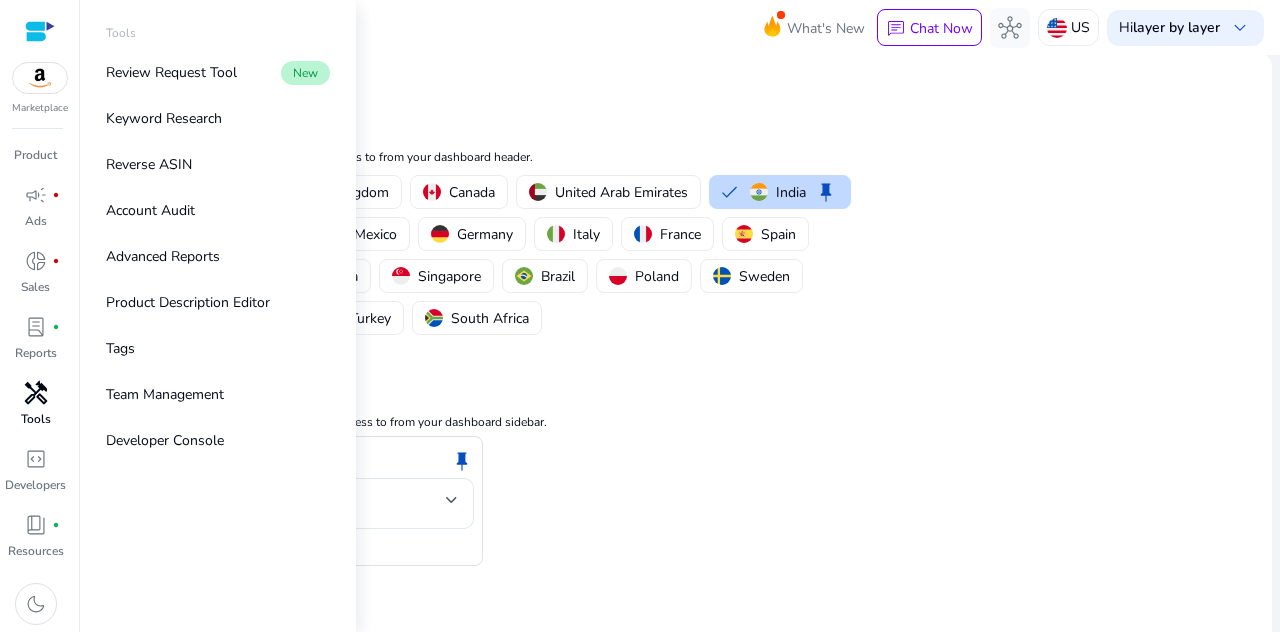 click on "handyman" at bounding box center (36, 393) 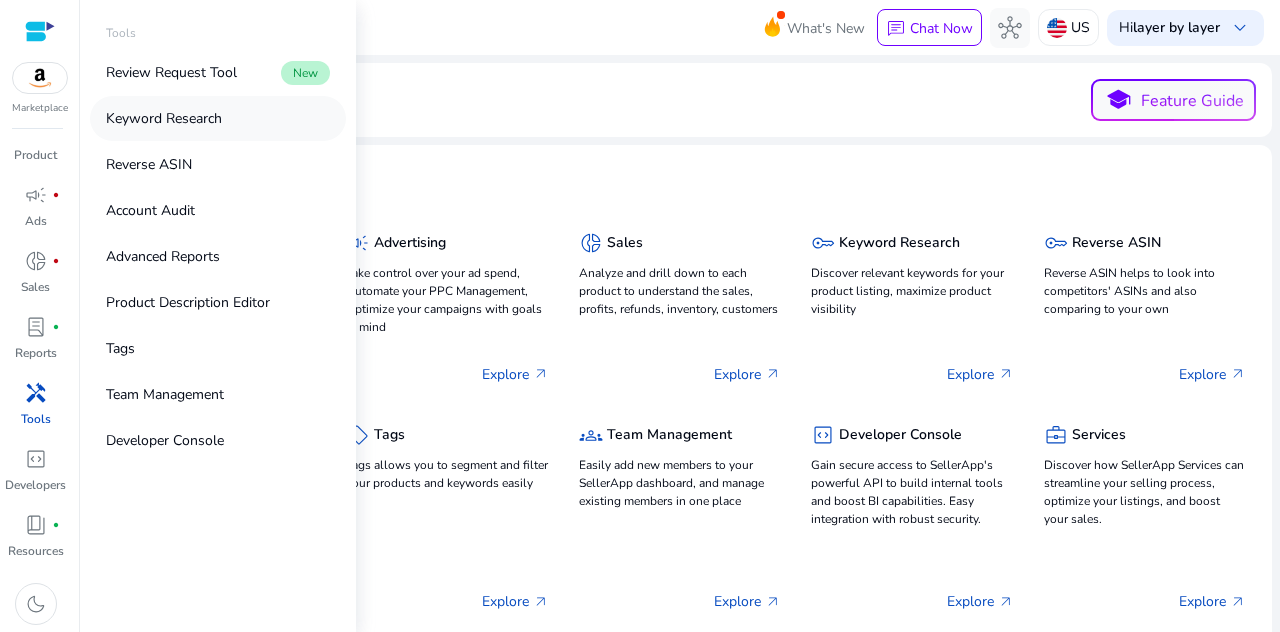 click on "Keyword Research" at bounding box center [164, 118] 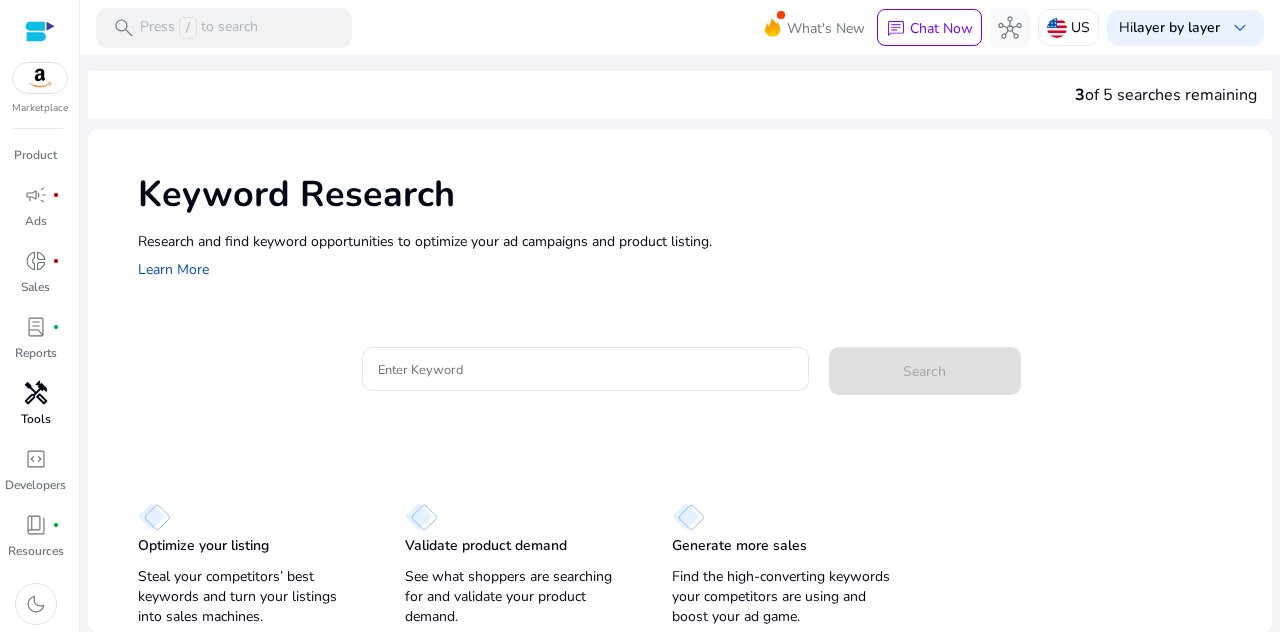 scroll, scrollTop: 2, scrollLeft: 0, axis: vertical 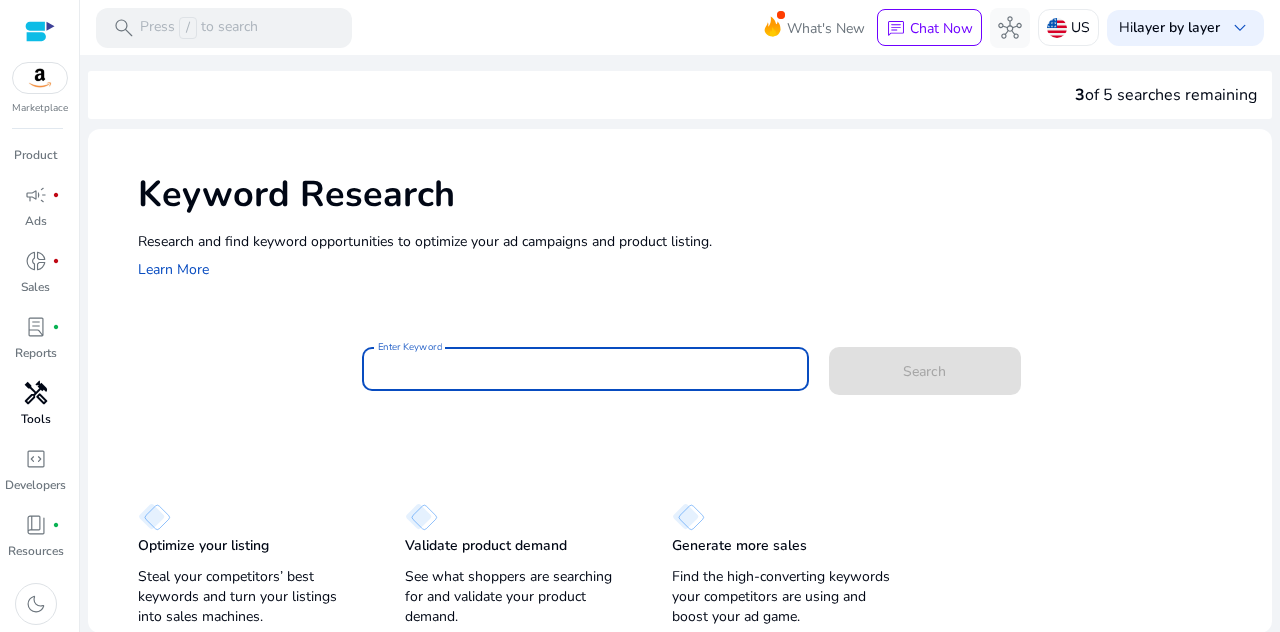 click on "Enter Keyword" at bounding box center (585, 369) 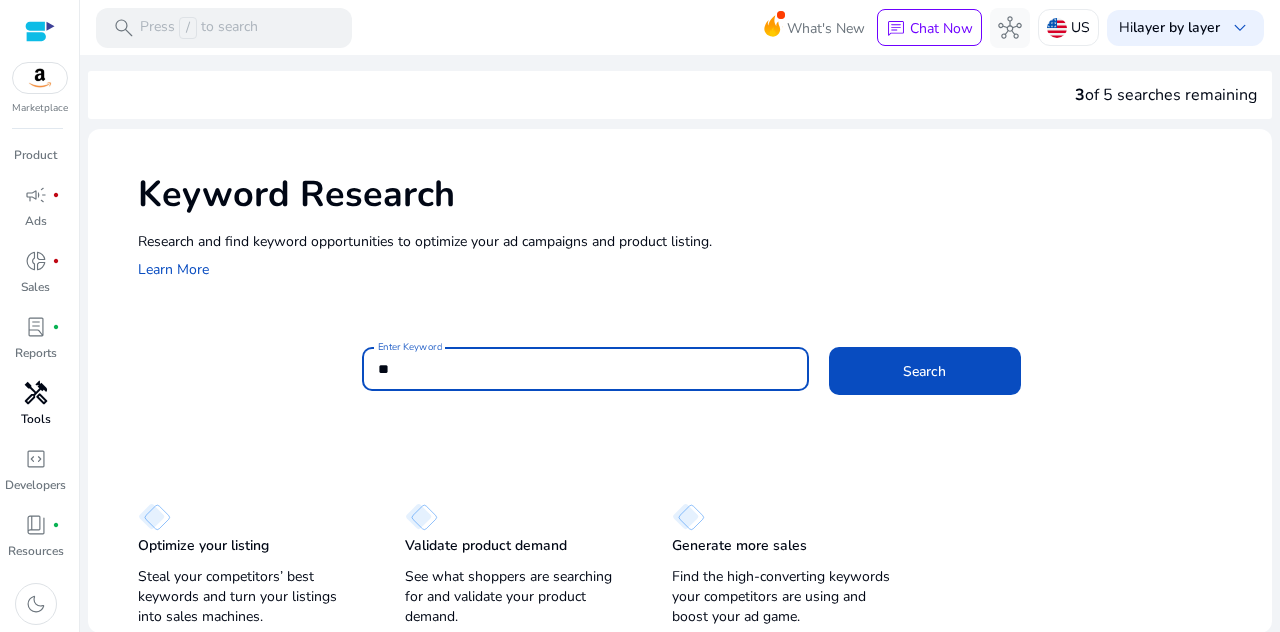 type on "*" 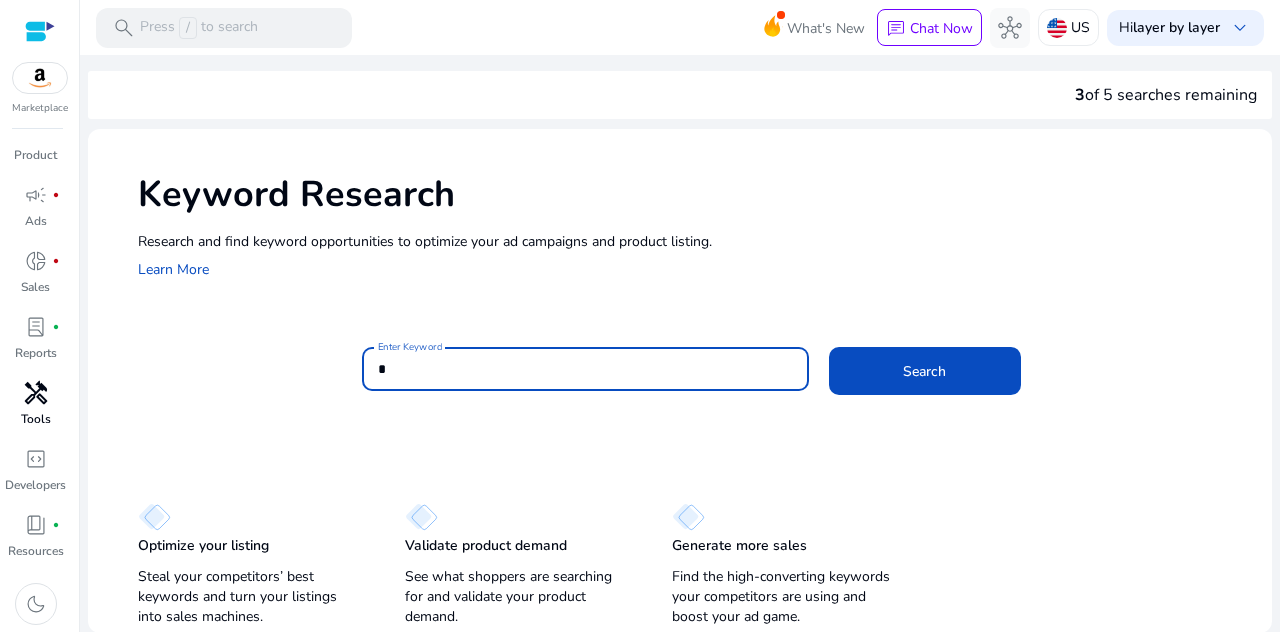 type 